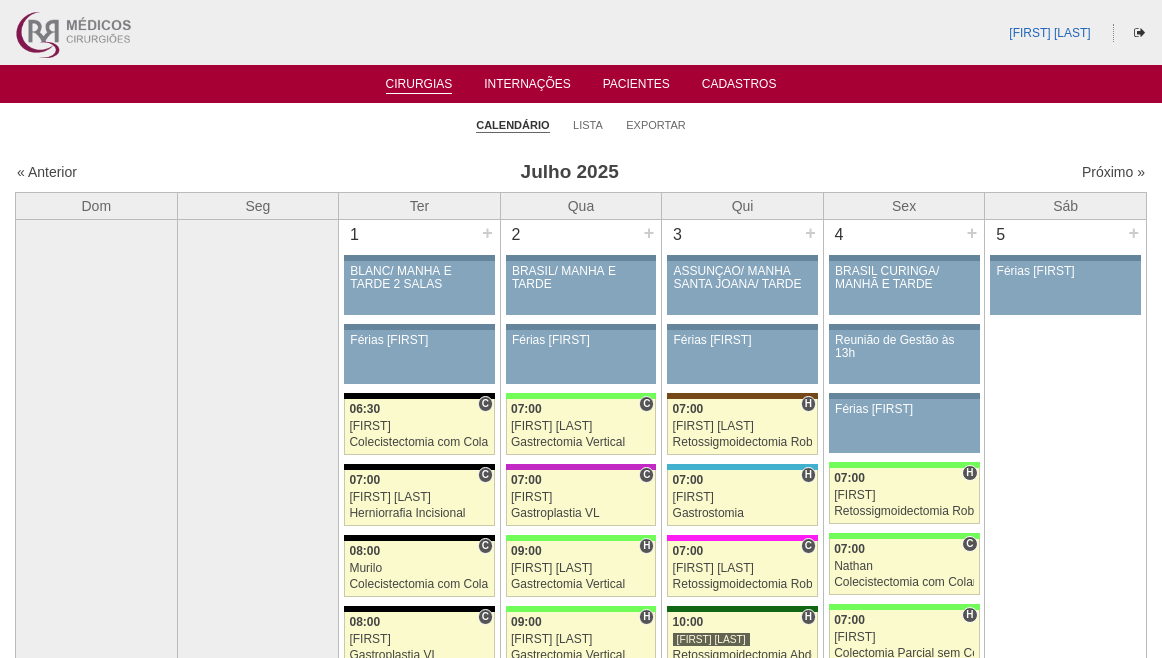 scroll, scrollTop: 0, scrollLeft: 0, axis: both 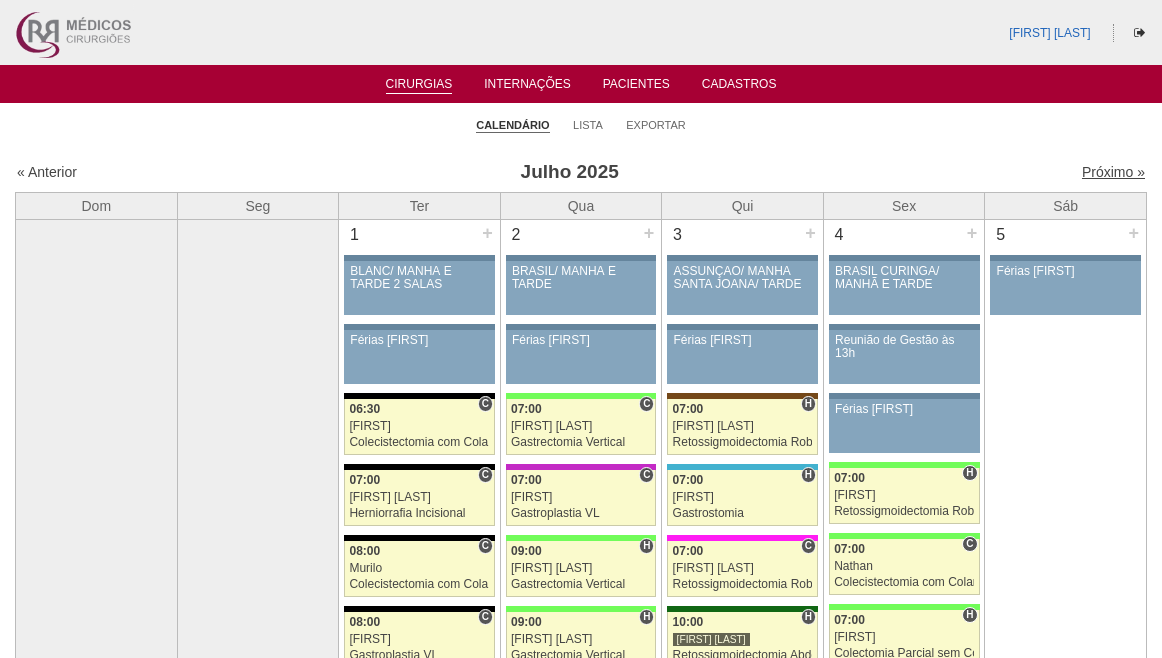 click on "Próximo »" at bounding box center [1113, 172] 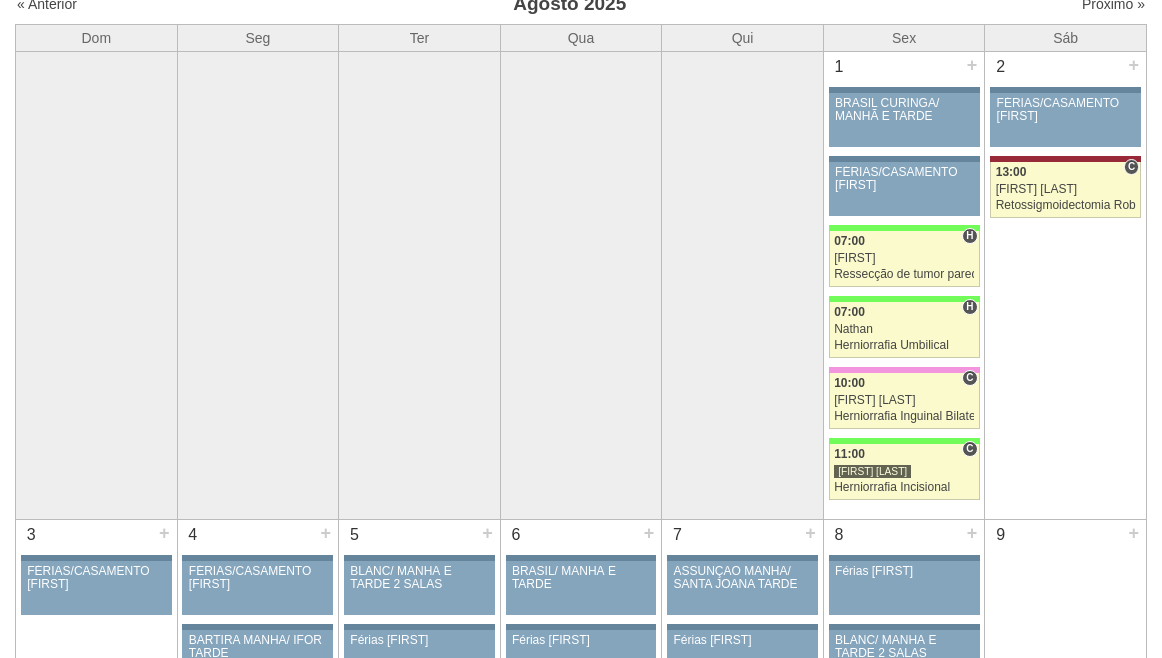 scroll, scrollTop: 0, scrollLeft: 0, axis: both 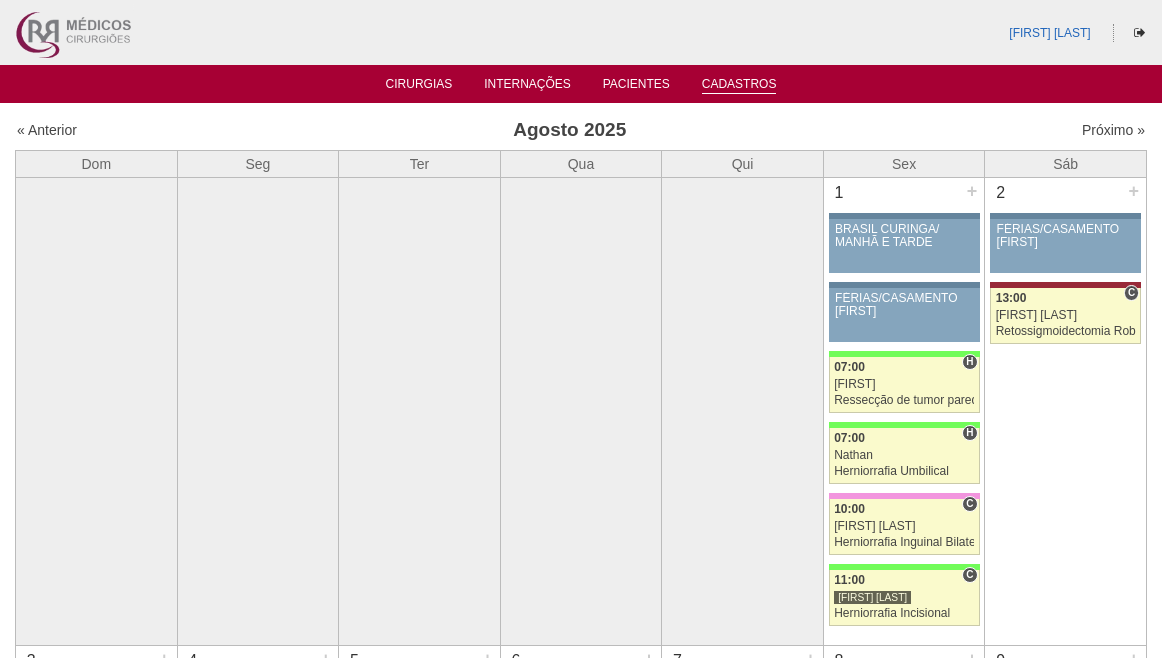 click on "Cadastros" at bounding box center [739, 85] 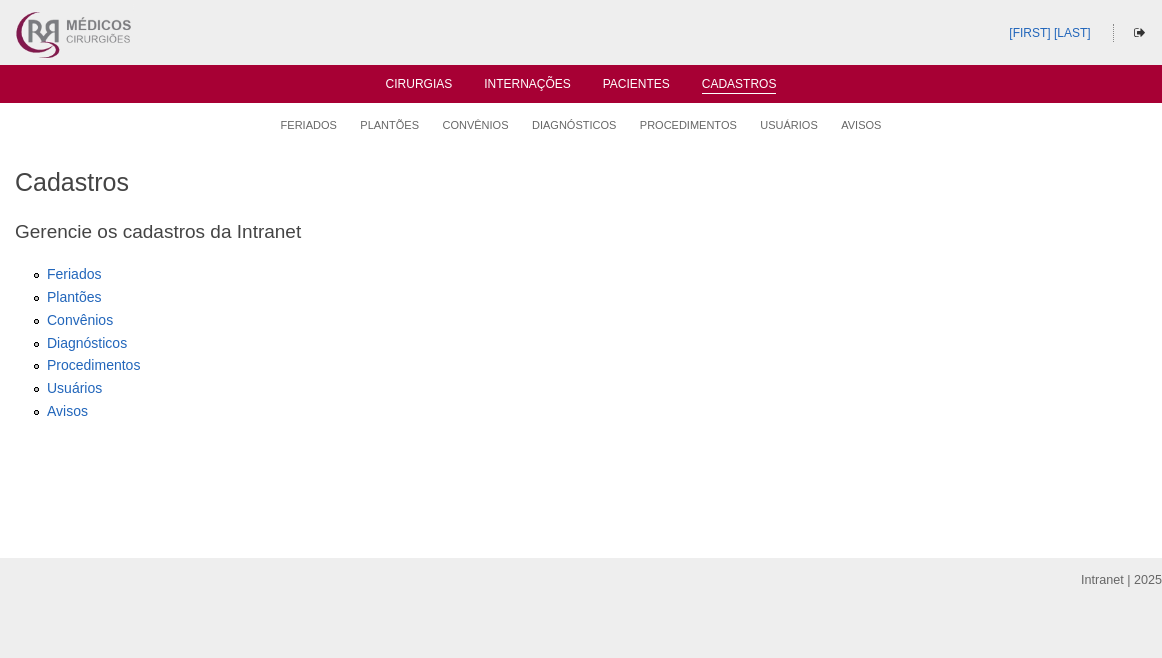 scroll, scrollTop: 0, scrollLeft: 0, axis: both 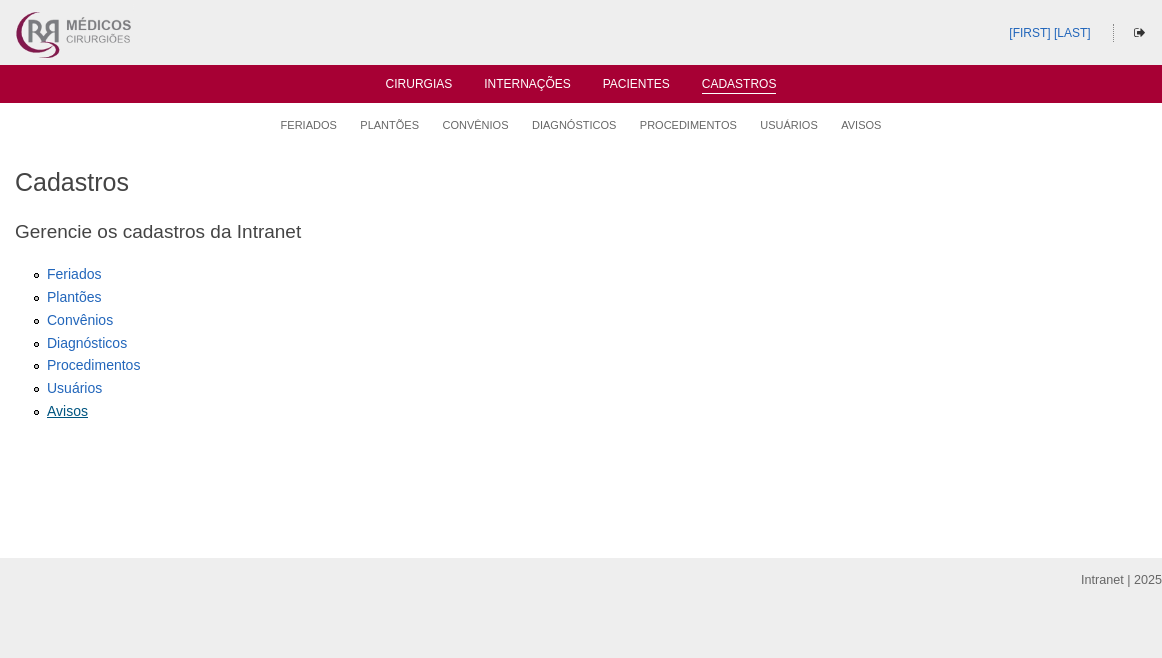 click on "Avisos" at bounding box center [67, 411] 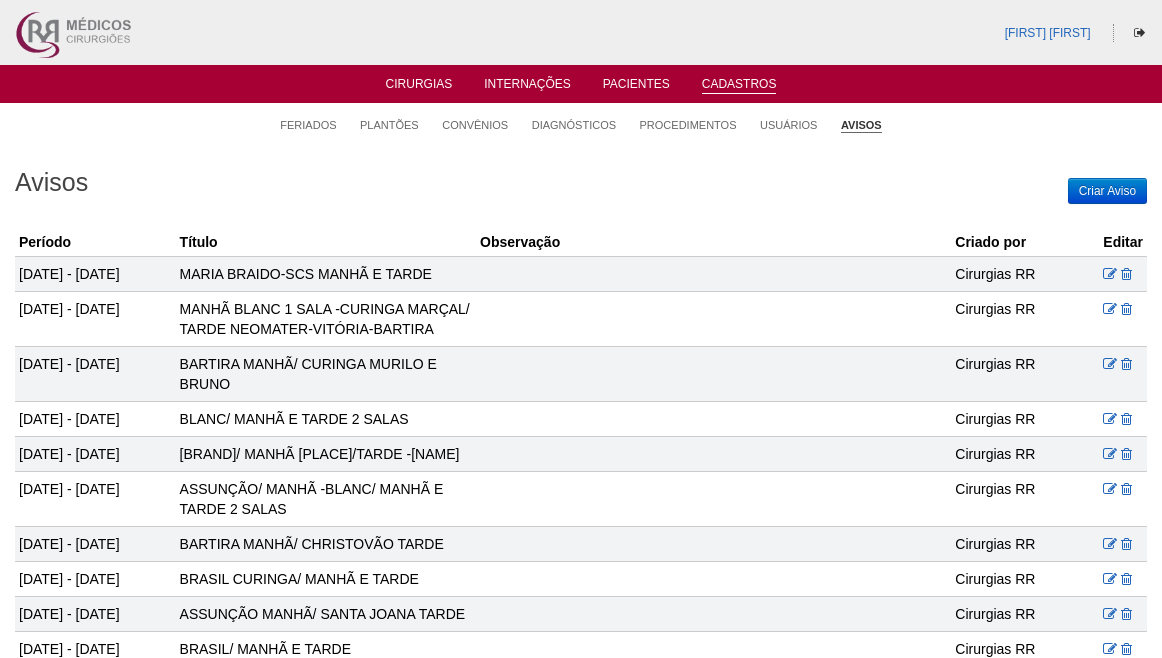 scroll, scrollTop: 0, scrollLeft: 0, axis: both 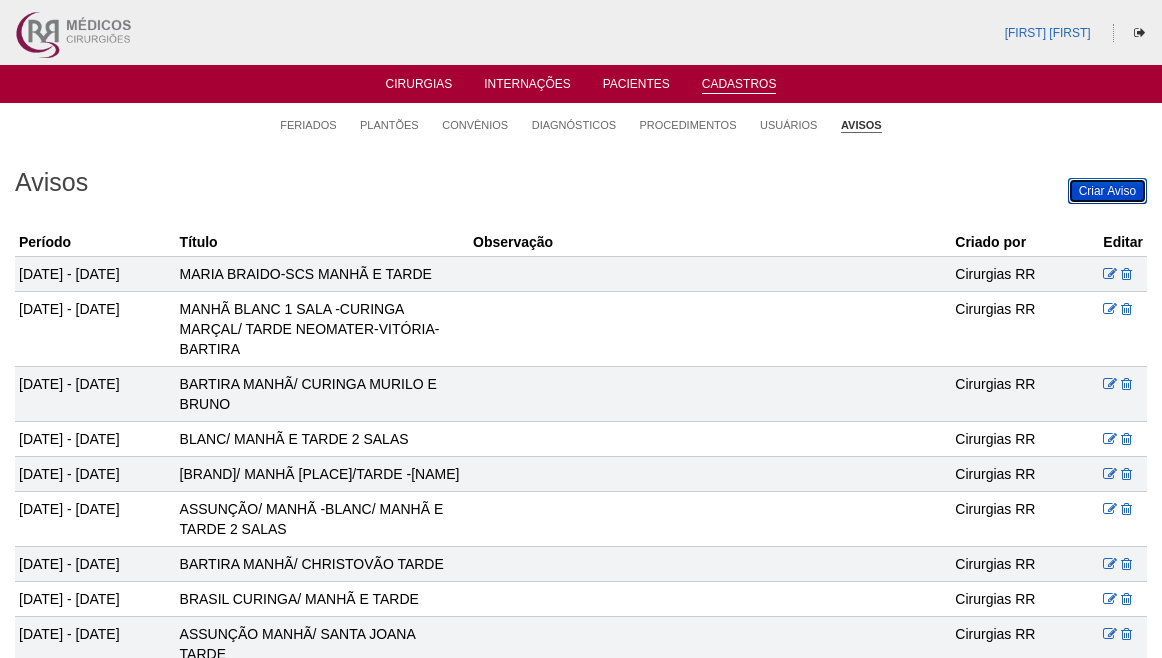 click on "Criar Aviso" at bounding box center [1107, 191] 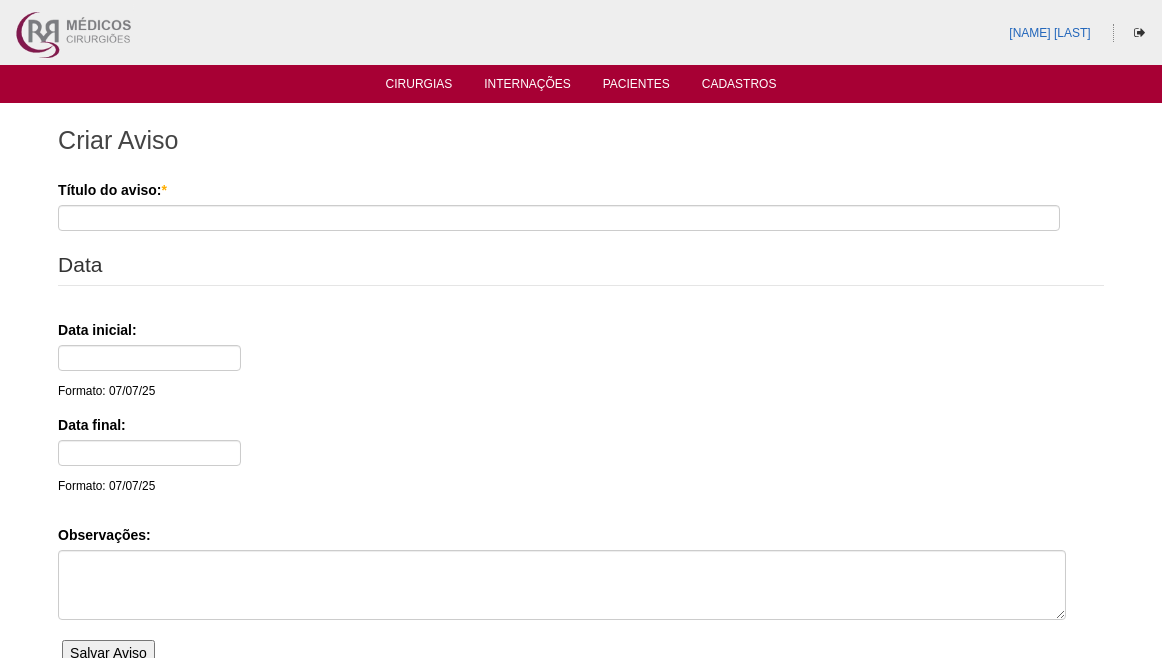 scroll, scrollTop: 0, scrollLeft: 0, axis: both 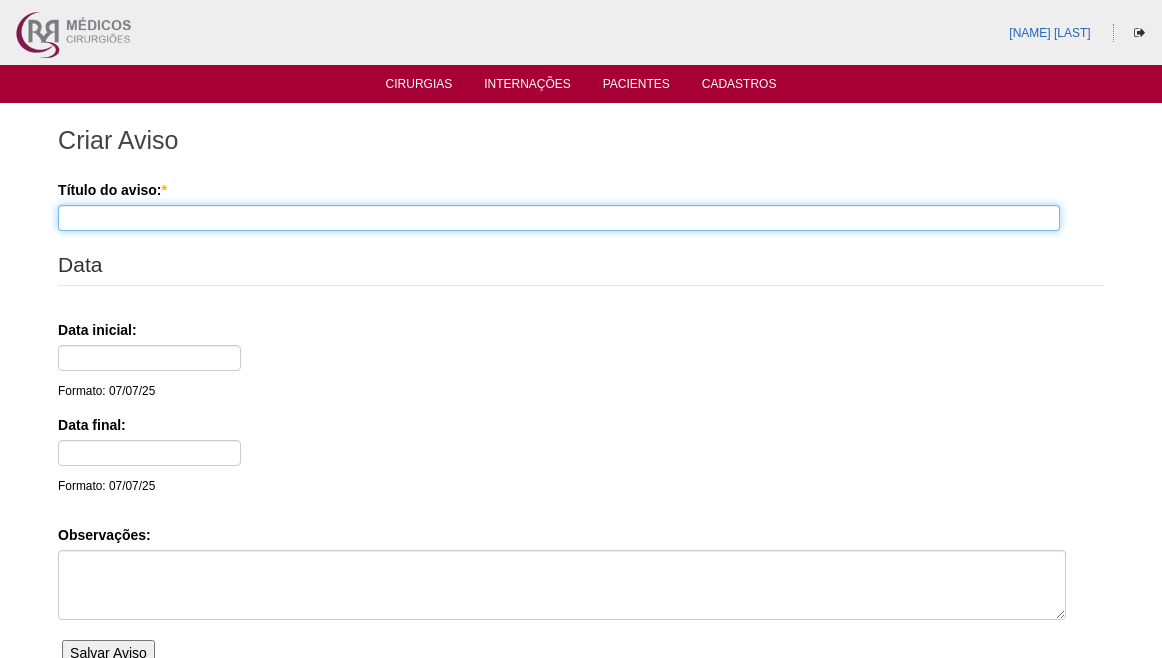 click on "Título do aviso:  *" at bounding box center [559, 218] 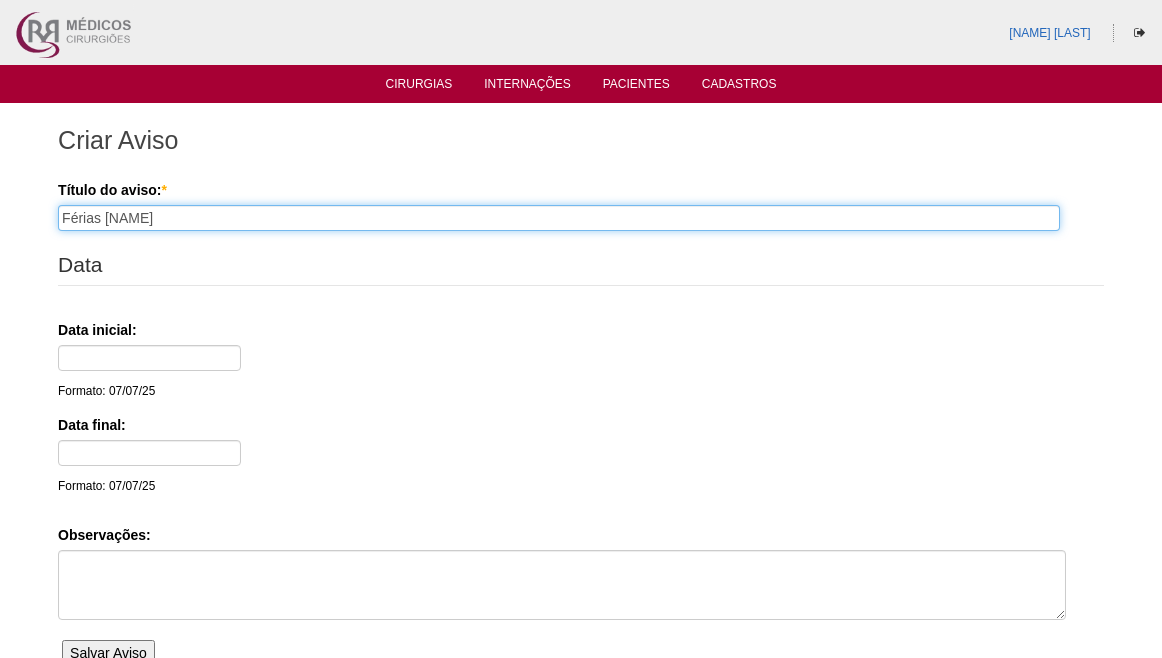 type on "Férias [NAME]" 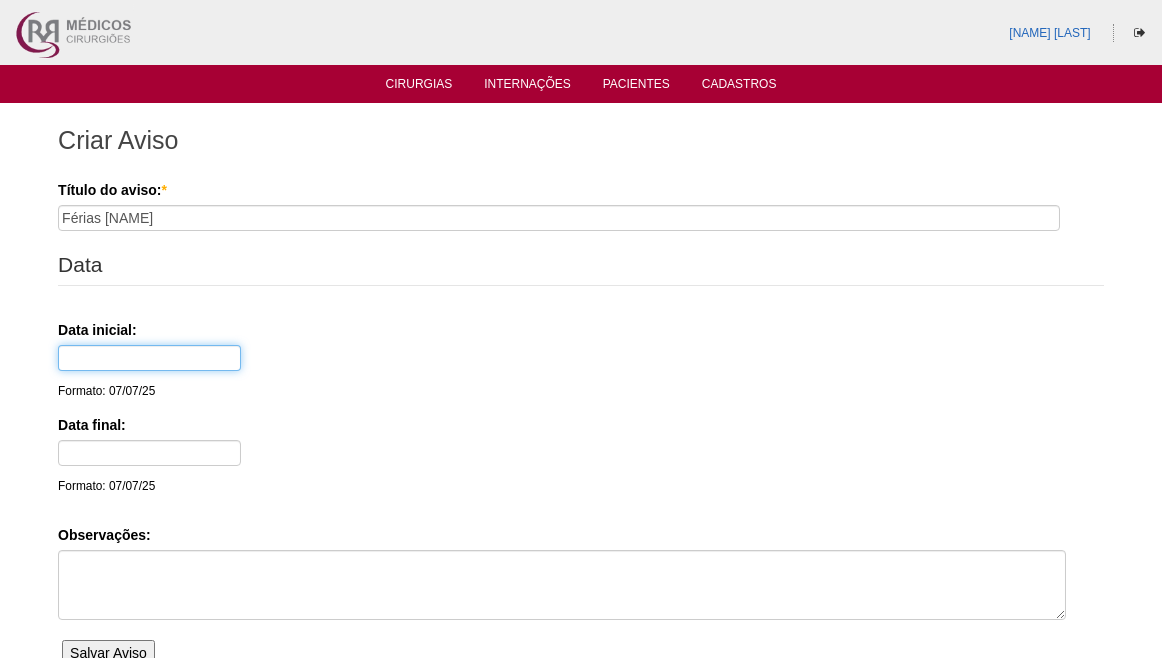 click at bounding box center (149, 358) 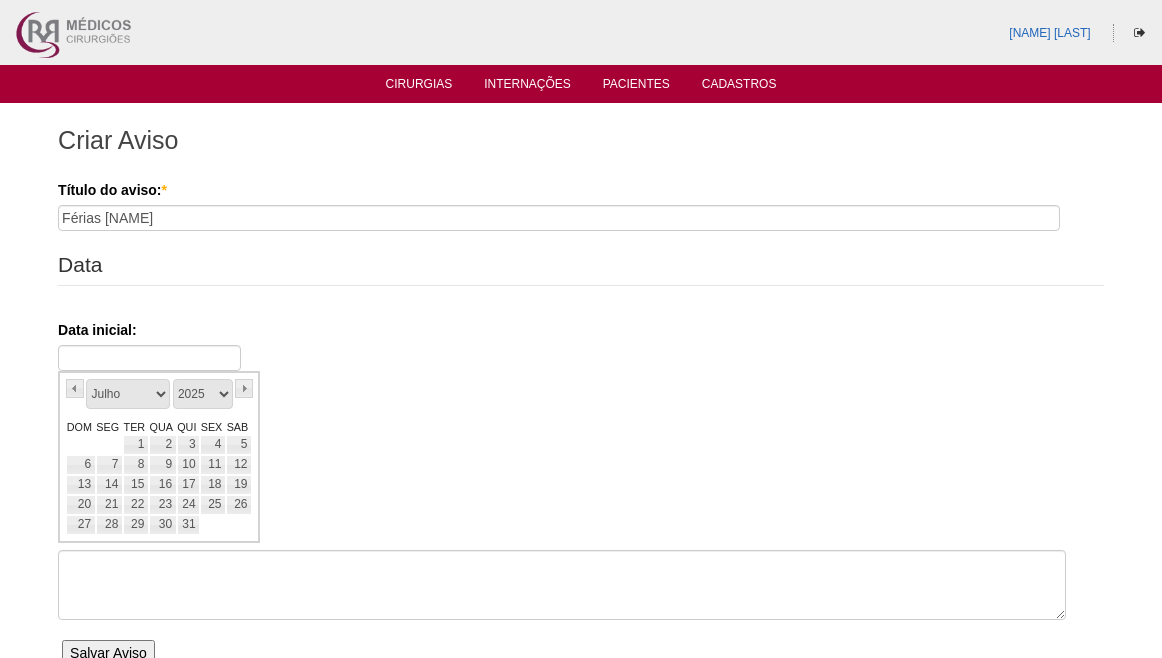 click on "Janeiro Fevereiro Março Abril Maio Junho Julho Agosto Setembro Outubro Novembro Dezembro   2022 2023 2024 2025 2026 2027 2028" at bounding box center [159, 411] 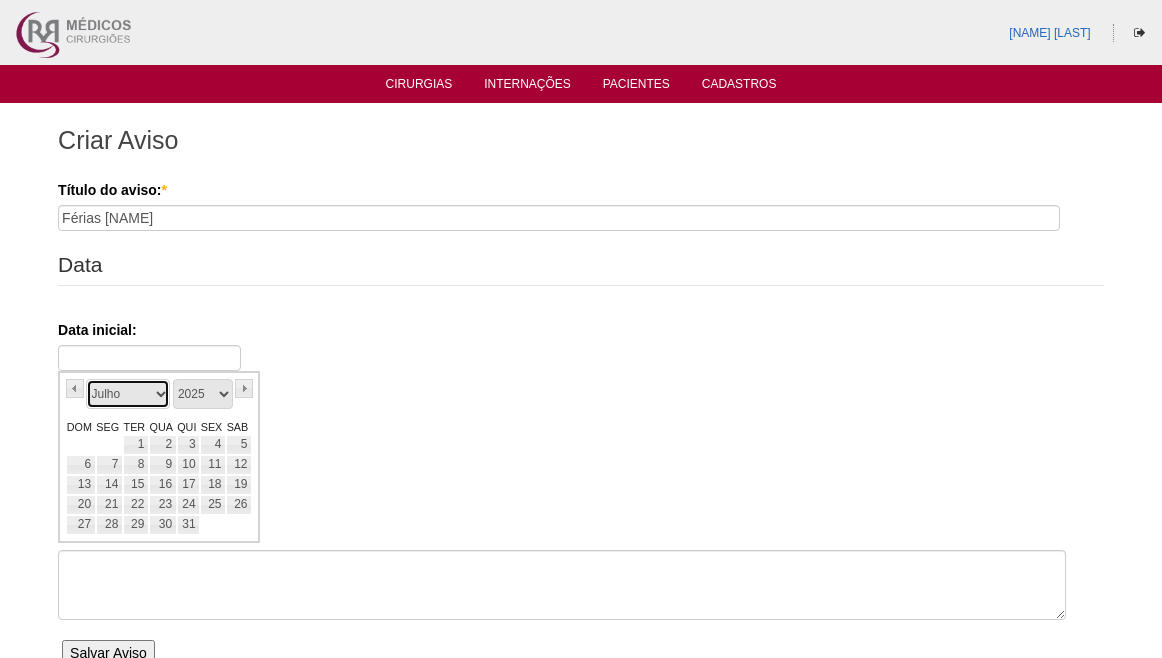click on "Janeiro Fevereiro Março Abril Maio Junho Julho Agosto Setembro Outubro Novembro Dezembro" at bounding box center (128, 394) 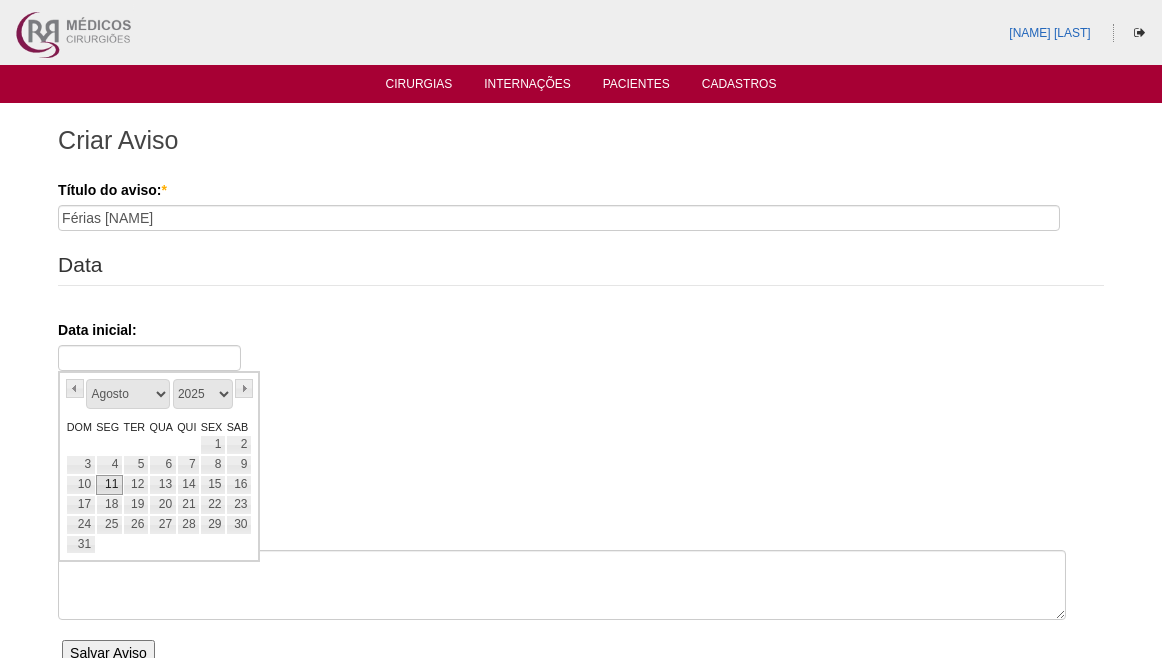 click on "11" at bounding box center [109, 485] 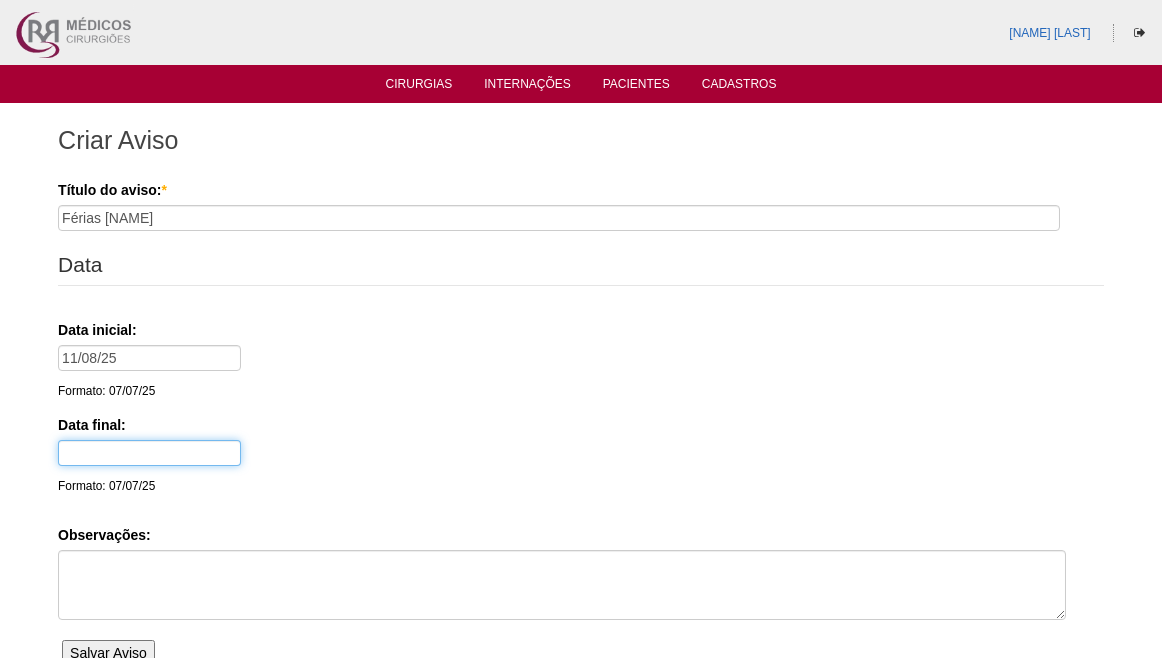 click at bounding box center (149, 453) 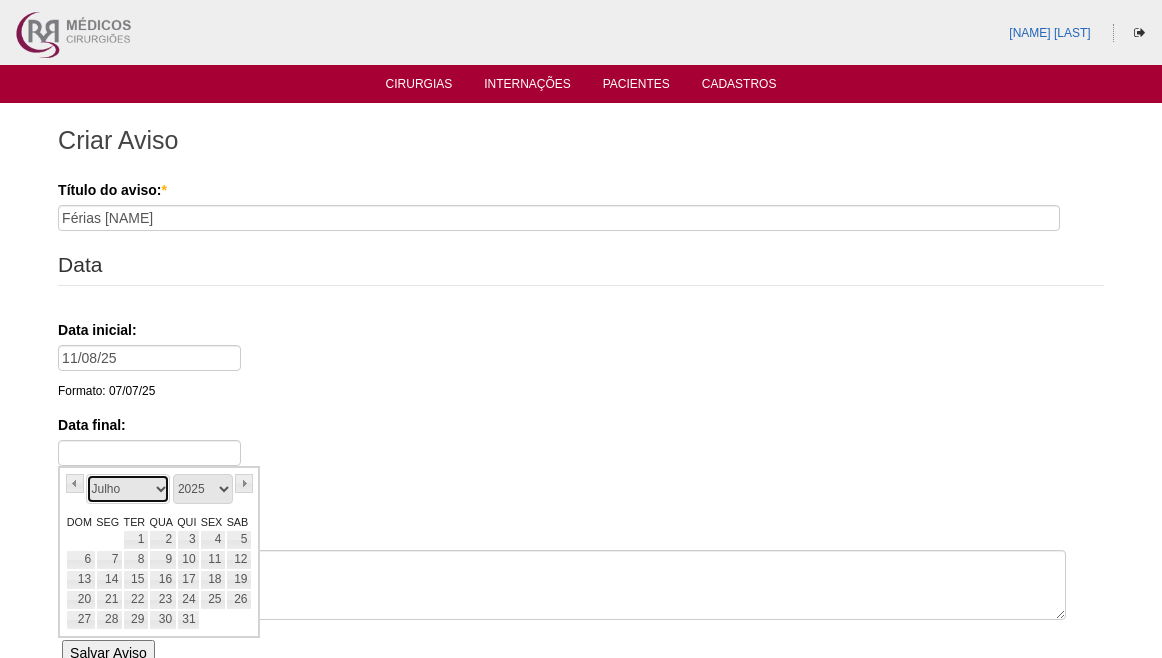 click on "Janeiro Fevereiro Março Abril Maio Junho Julho Agosto Setembro Outubro Novembro Dezembro" at bounding box center [128, 489] 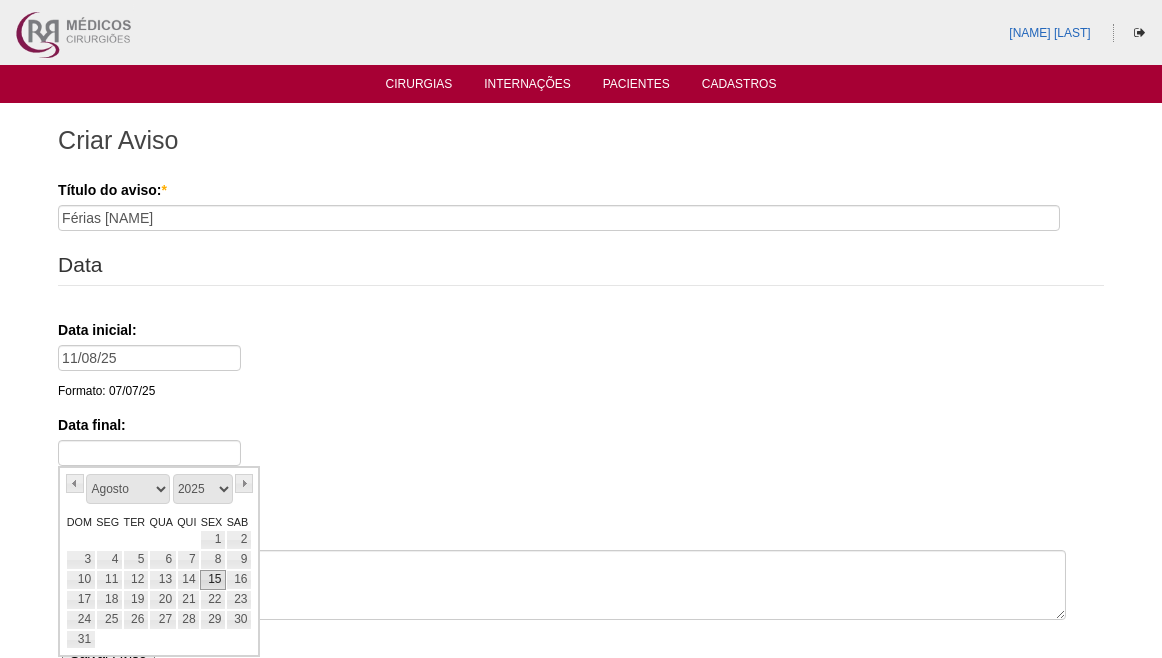 click on "15" at bounding box center [213, 580] 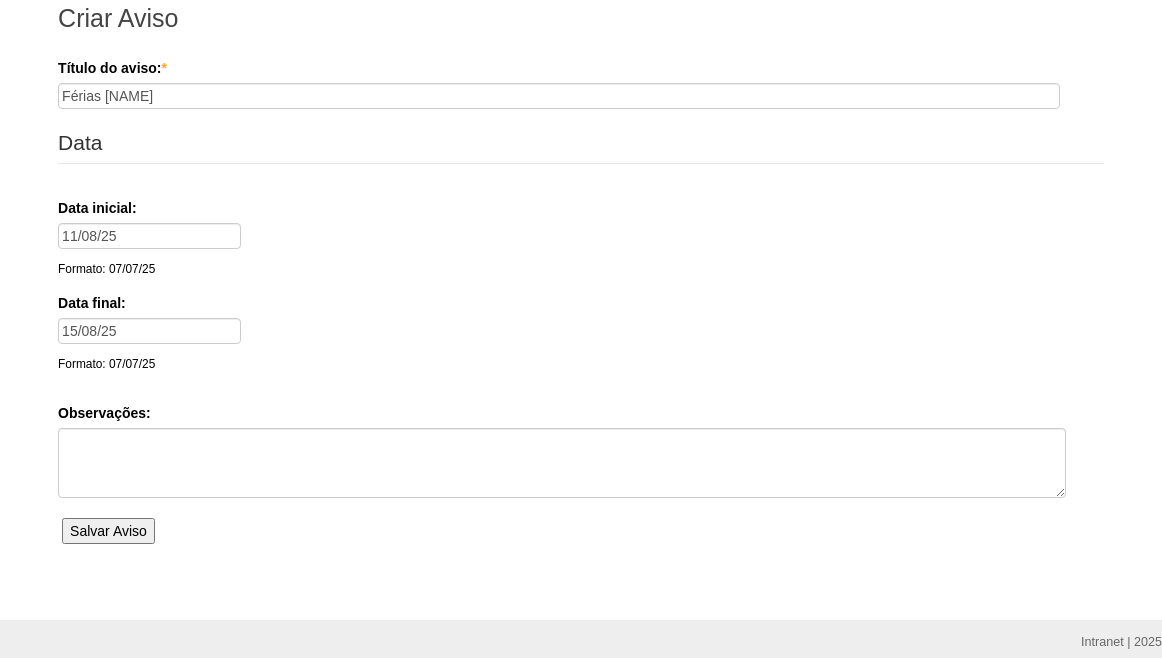 scroll, scrollTop: 204, scrollLeft: 0, axis: vertical 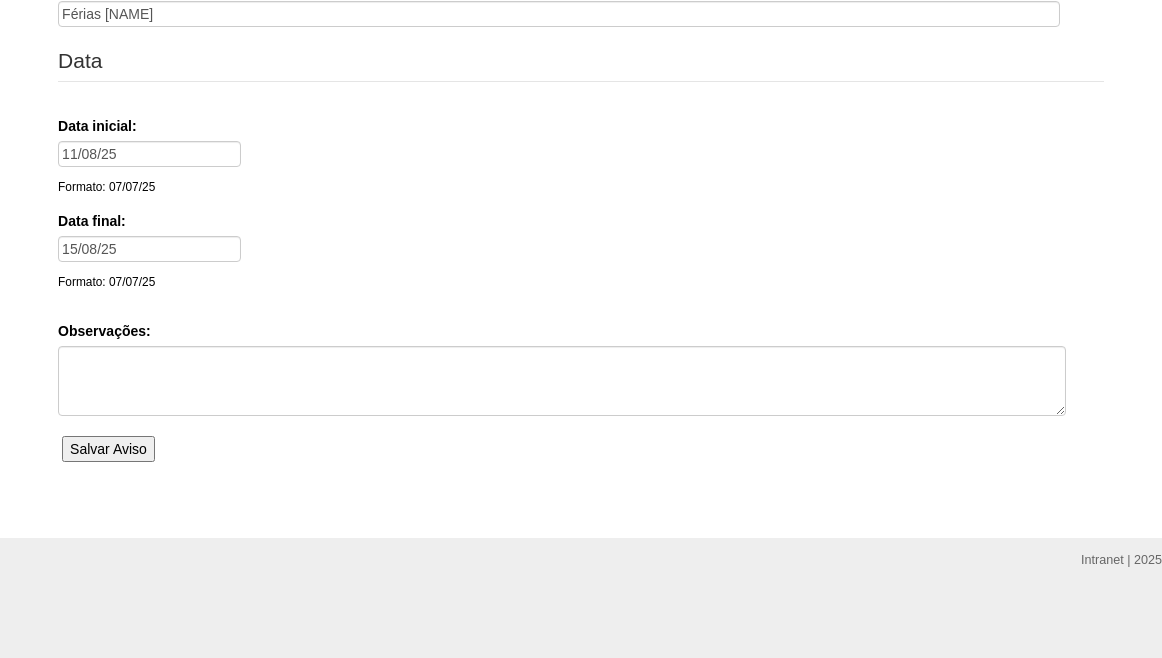 click on "Salvar Aviso" at bounding box center (108, 449) 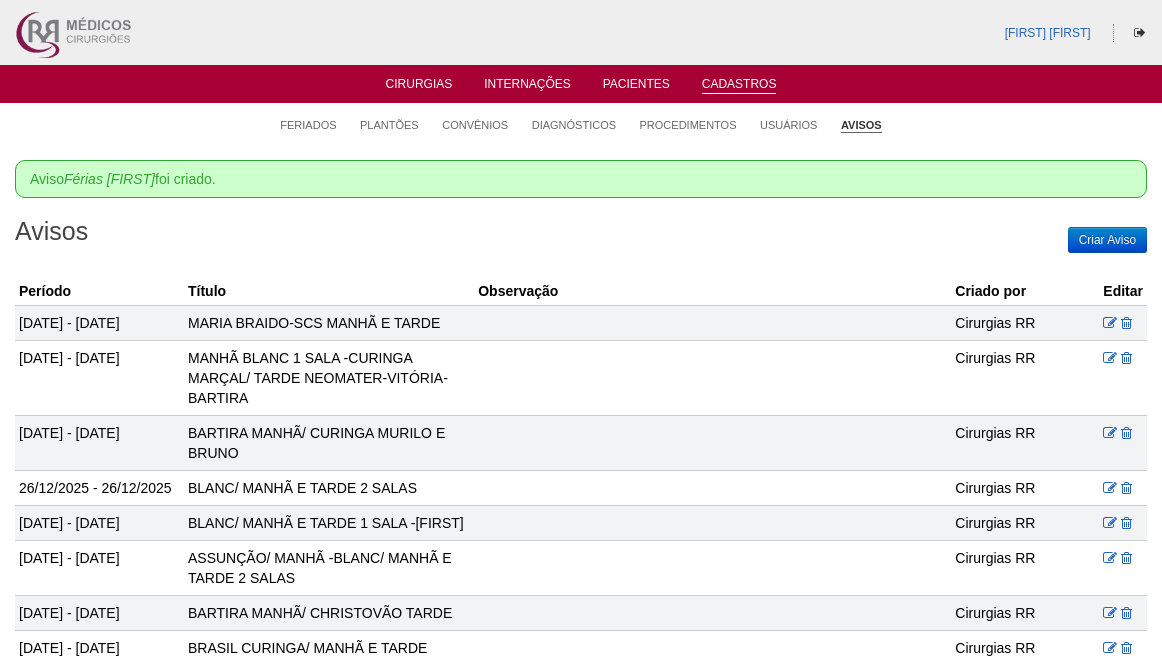 scroll, scrollTop: 0, scrollLeft: 0, axis: both 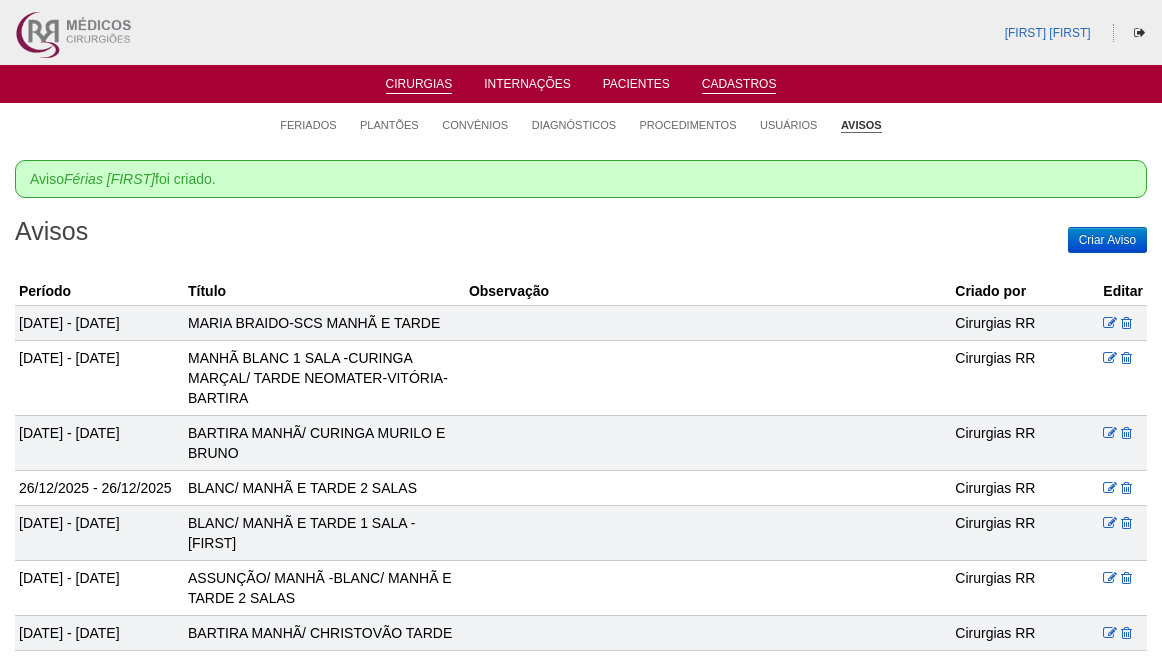 click on "Cirurgias" at bounding box center [419, 85] 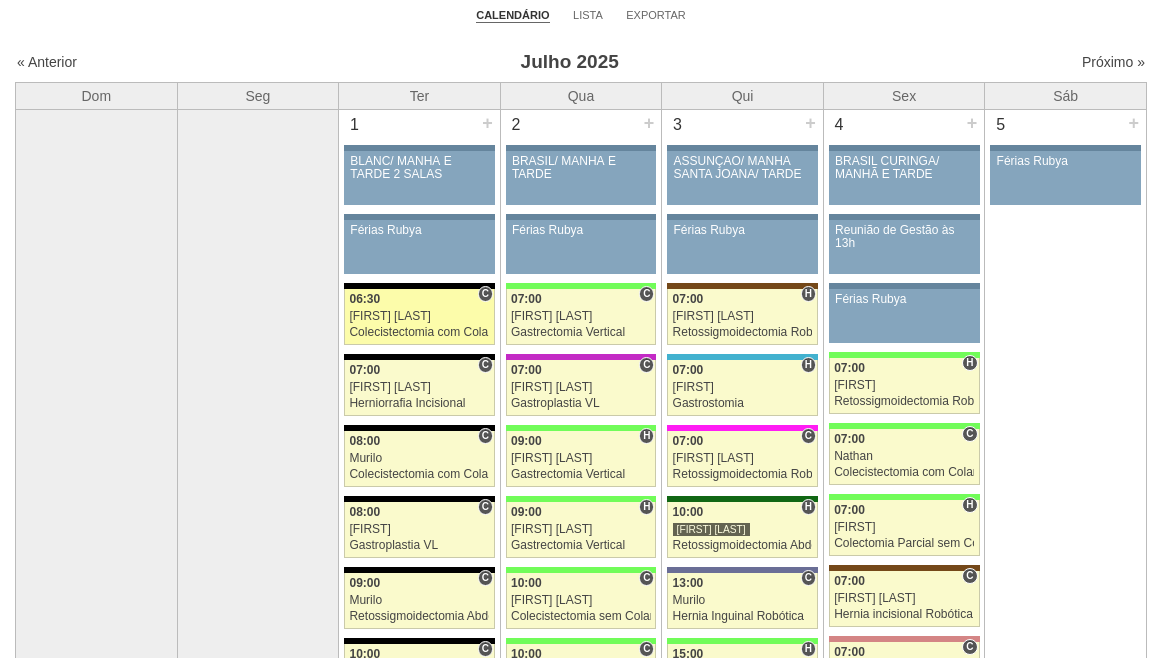 scroll, scrollTop: 0, scrollLeft: 0, axis: both 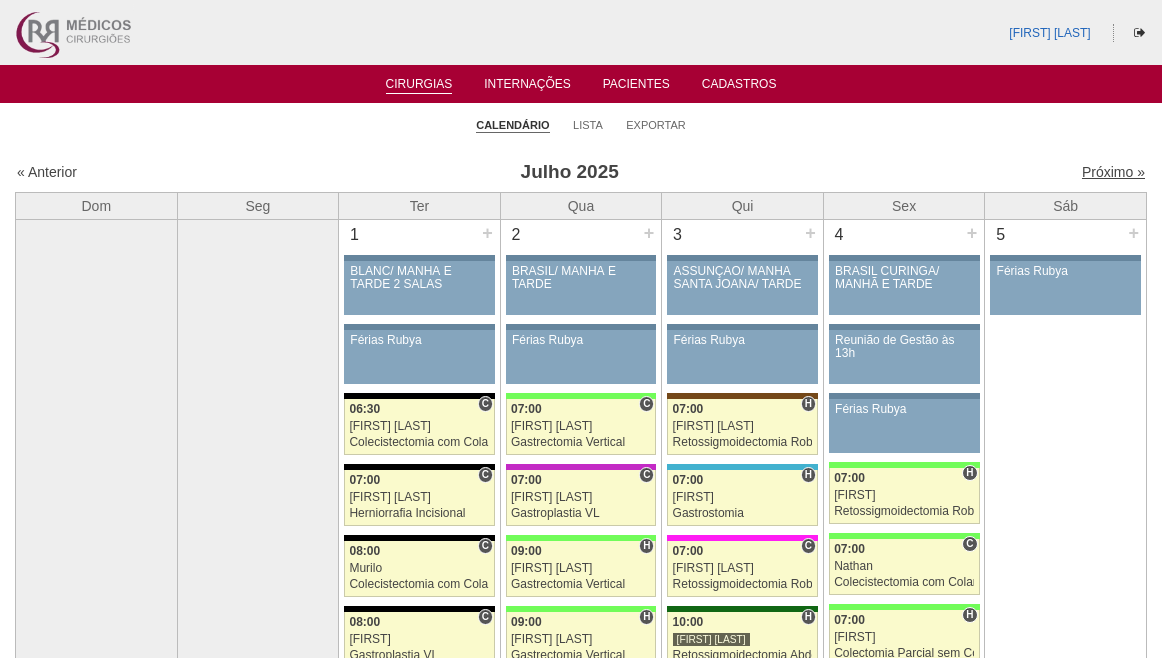 click on "Próximo »" at bounding box center (1113, 172) 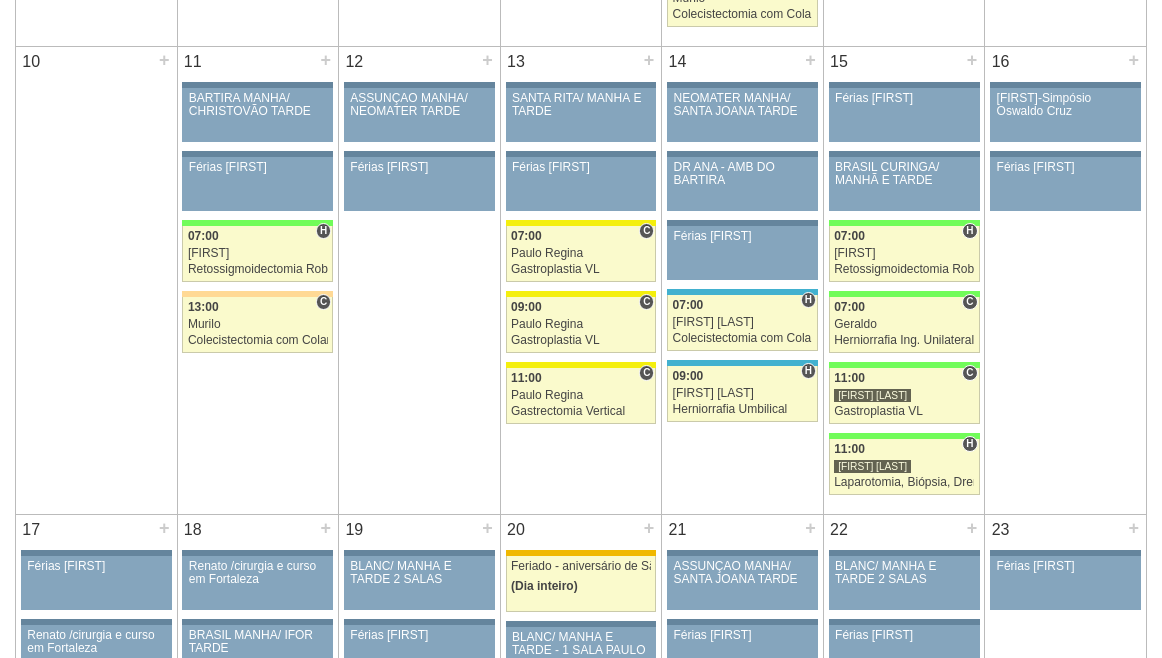 scroll, scrollTop: 1135, scrollLeft: 0, axis: vertical 